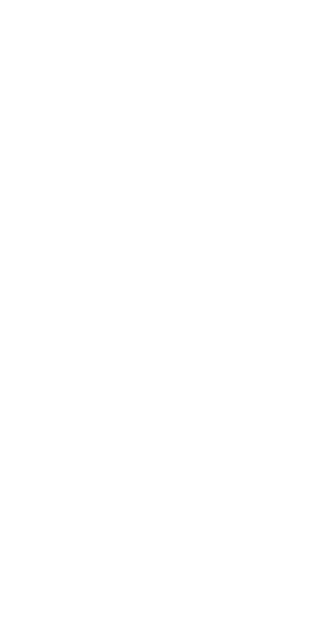 scroll, scrollTop: 0, scrollLeft: 0, axis: both 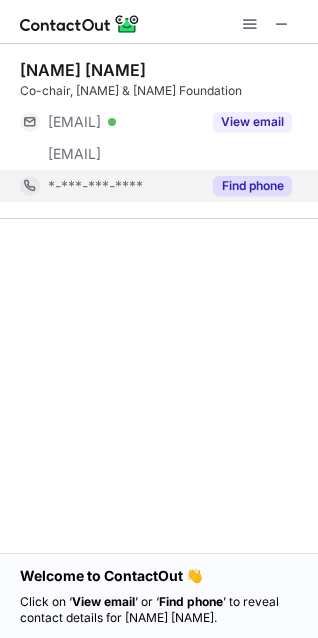 click on "Find phone" at bounding box center [252, 186] 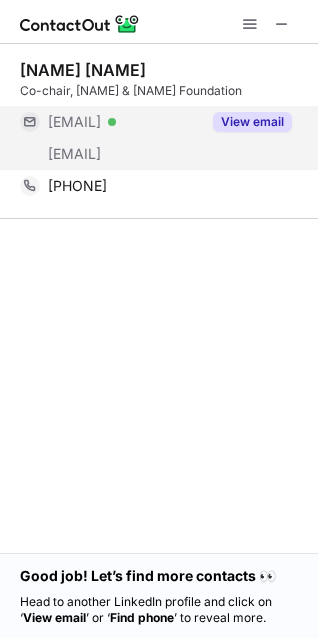 click on "View email" at bounding box center (252, 122) 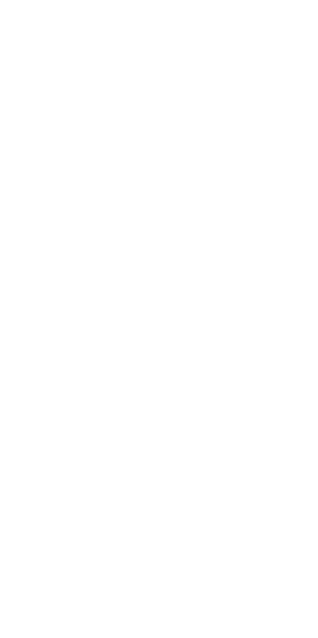 scroll, scrollTop: 0, scrollLeft: 0, axis: both 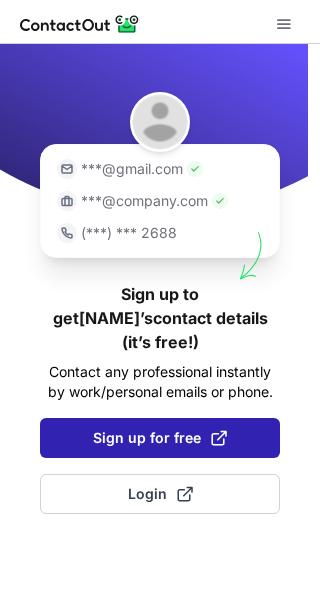 click on "Sign up for free" at bounding box center [160, 438] 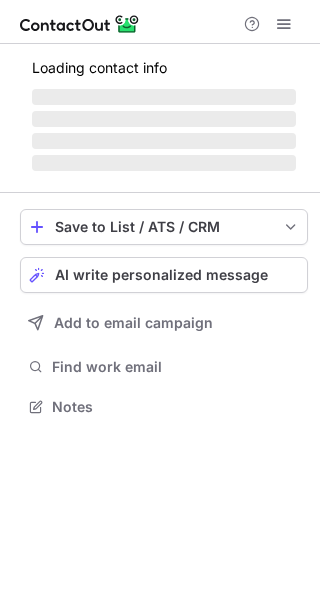 scroll, scrollTop: 0, scrollLeft: 0, axis: both 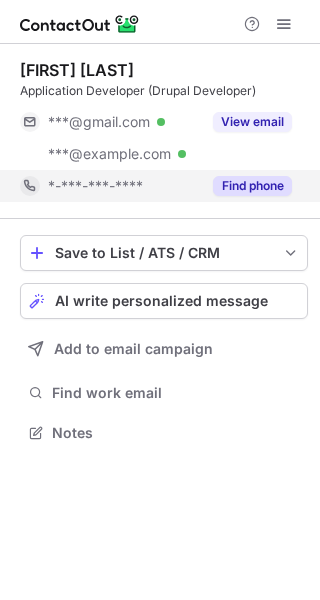 click on "Find phone" at bounding box center (252, 186) 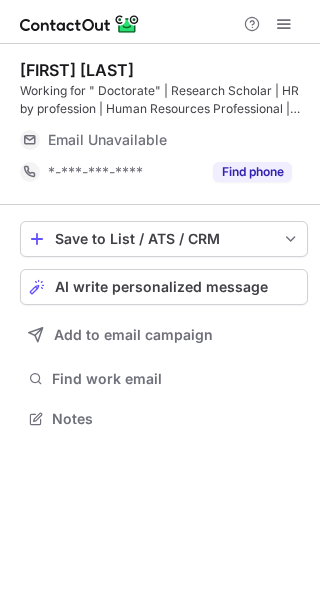 scroll, scrollTop: 0, scrollLeft: 0, axis: both 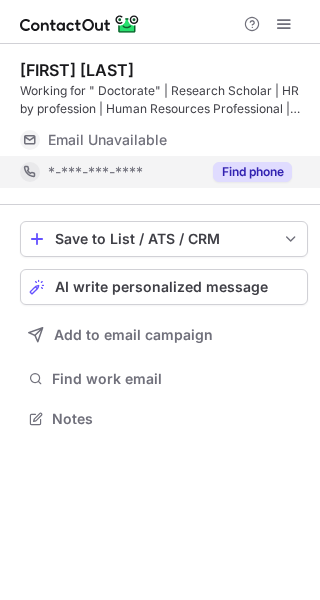click on "Find phone" at bounding box center (252, 172) 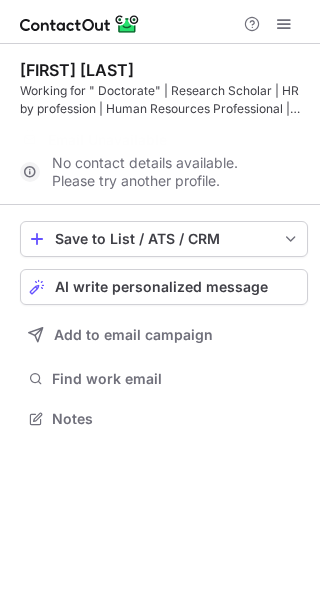 scroll, scrollTop: 372, scrollLeft: 320, axis: both 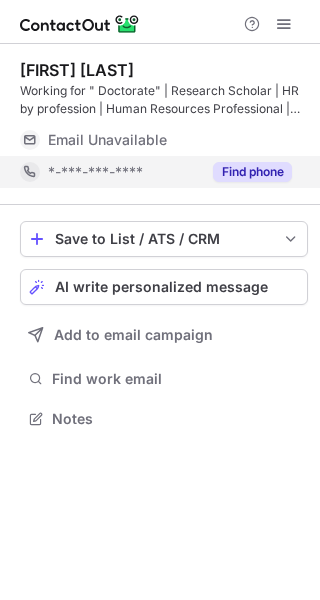 click on "Find phone" at bounding box center (252, 172) 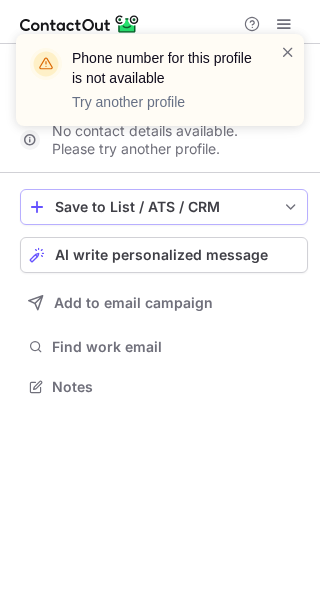 scroll, scrollTop: 372, scrollLeft: 320, axis: both 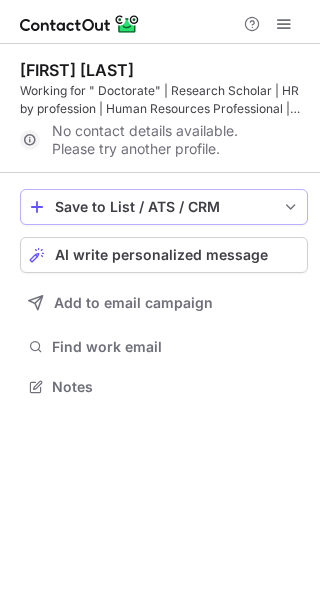 click at bounding box center (291, 207) 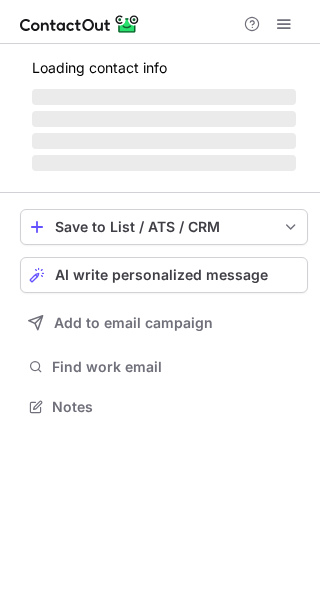 scroll, scrollTop: 0, scrollLeft: 0, axis: both 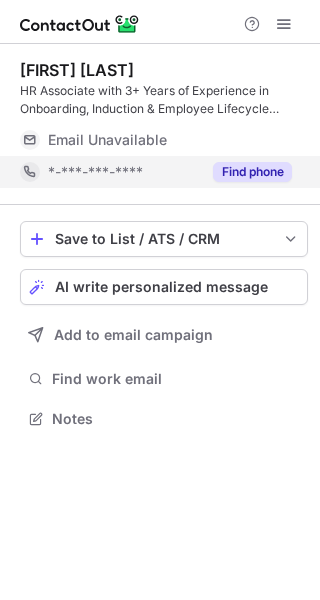 click on "Find phone" at bounding box center (252, 172) 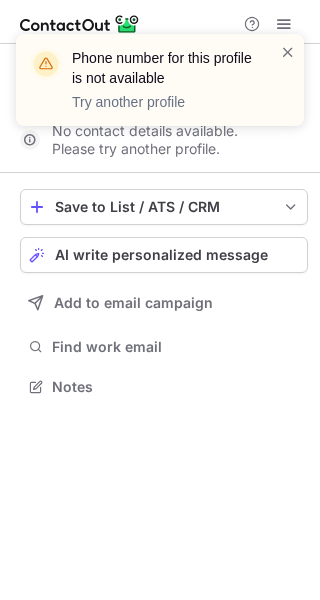 scroll, scrollTop: 372, scrollLeft: 320, axis: both 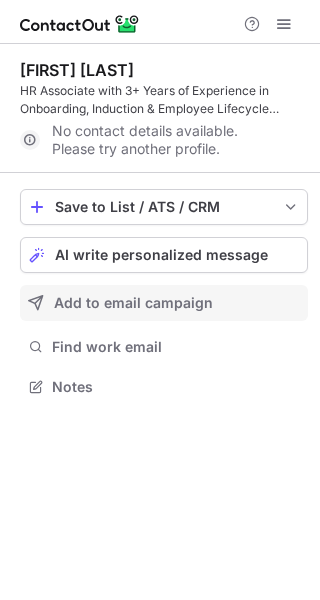 click on "Add to email campaign" at bounding box center (133, 303) 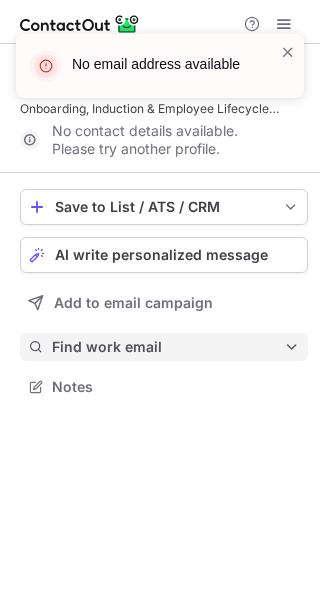 click on "Find work email" at bounding box center [168, 347] 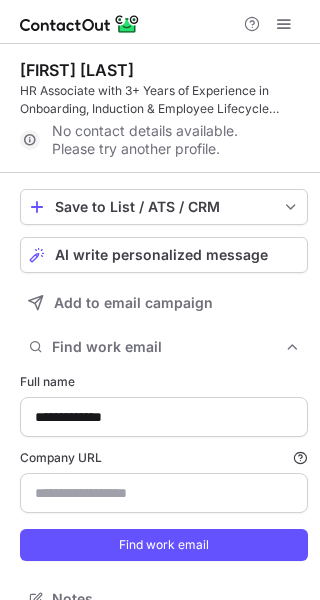 scroll, scrollTop: 28, scrollLeft: 0, axis: vertical 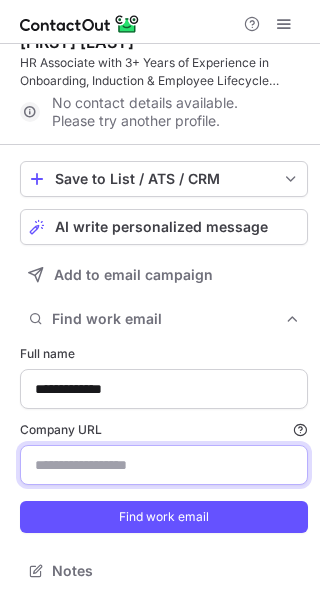 click on "Company URL Finding work email will consume 1 credit if a match is found." at bounding box center (164, 465) 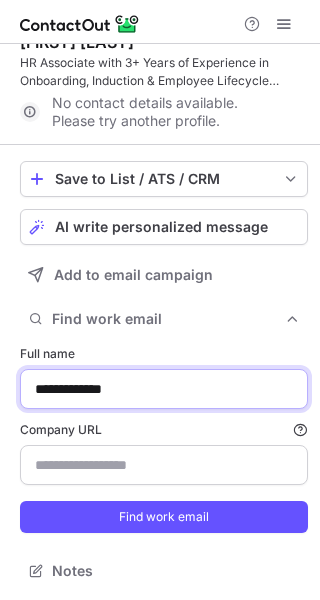 drag, startPoint x: 156, startPoint y: 387, endPoint x: -9, endPoint y: 397, distance: 165.30275 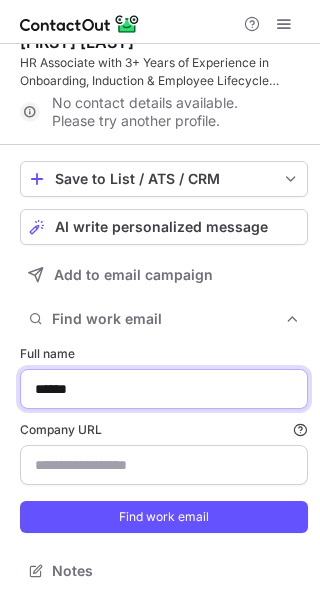type on "******" 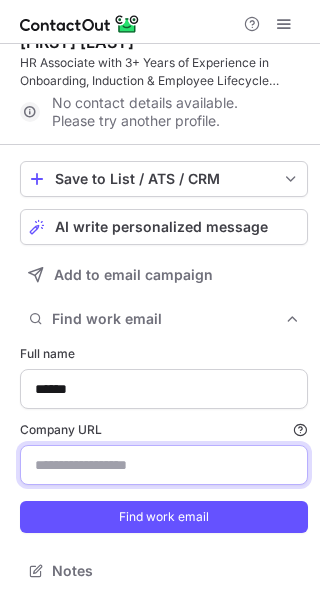 click on "Company URL Finding work email will consume 1 credit if a match is found." at bounding box center (164, 465) 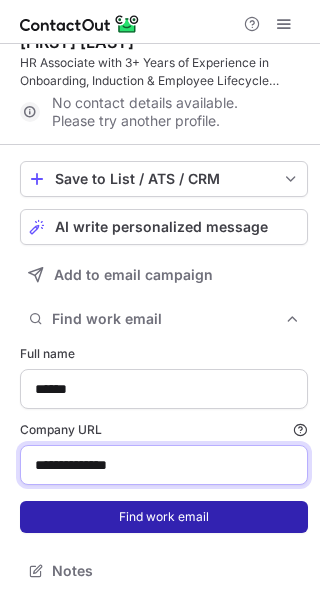 type on "**********" 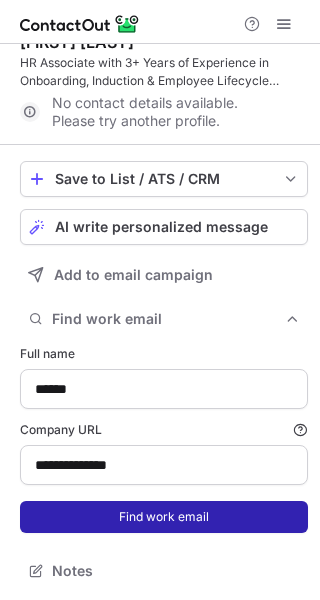 click on "Find work email" at bounding box center (164, 517) 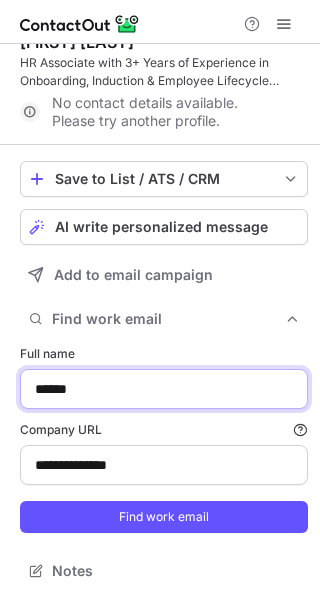 click on "******" at bounding box center [164, 389] 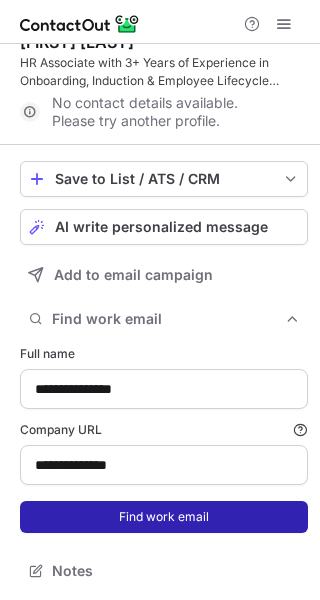 click on "Find work email" at bounding box center [164, 517] 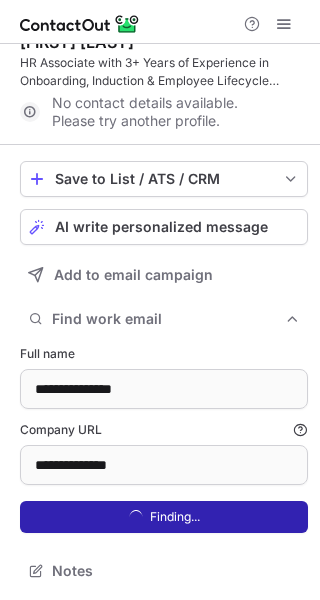 scroll, scrollTop: 10, scrollLeft: 9, axis: both 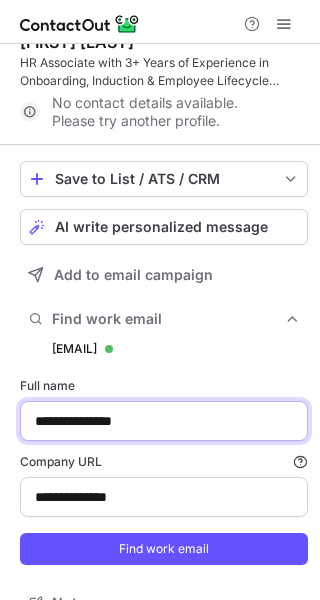 drag, startPoint x: 159, startPoint y: 419, endPoint x: 21, endPoint y: 419, distance: 138 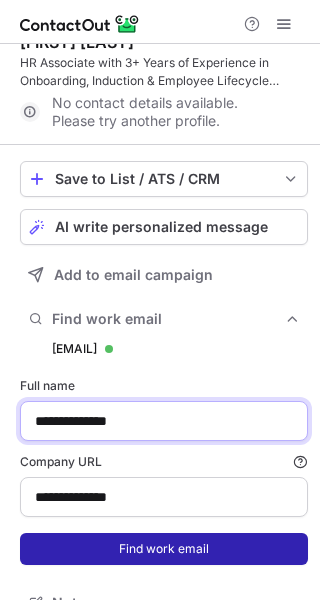 type on "**********" 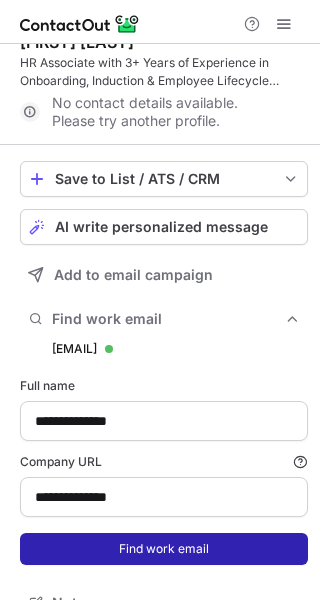 click on "Find work email" at bounding box center [164, 549] 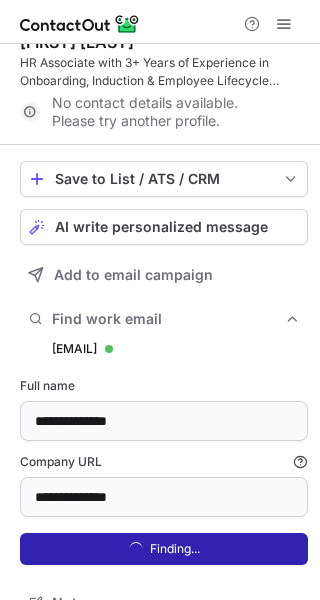 scroll, scrollTop: 10, scrollLeft: 9, axis: both 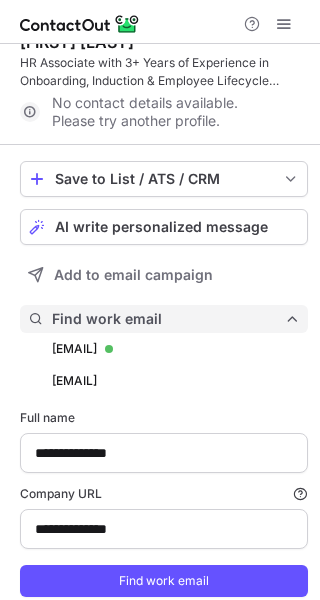 click on "Find work email" at bounding box center (168, 319) 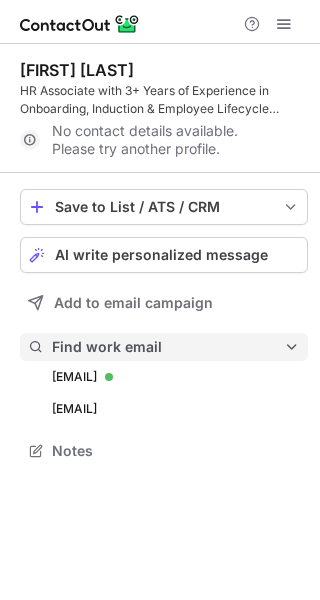 scroll, scrollTop: 10, scrollLeft: 10, axis: both 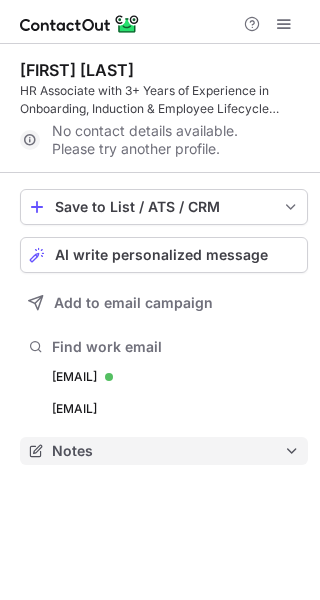 click on "Notes" at bounding box center (164, 451) 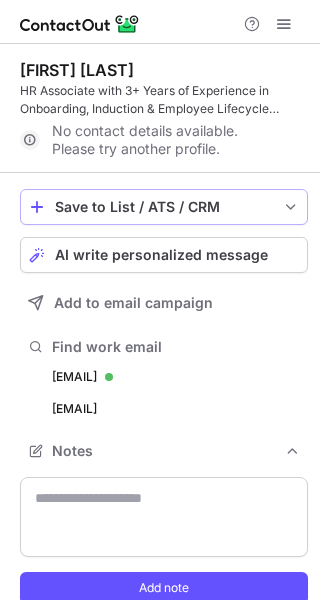 click at bounding box center (291, 207) 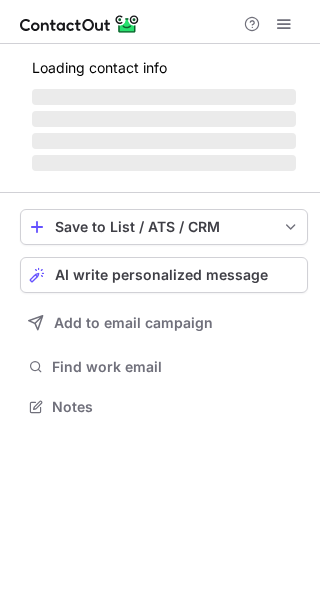 scroll, scrollTop: 0, scrollLeft: 0, axis: both 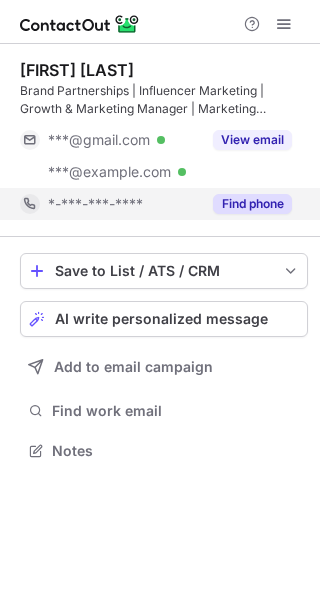 click on "Find phone" at bounding box center [252, 204] 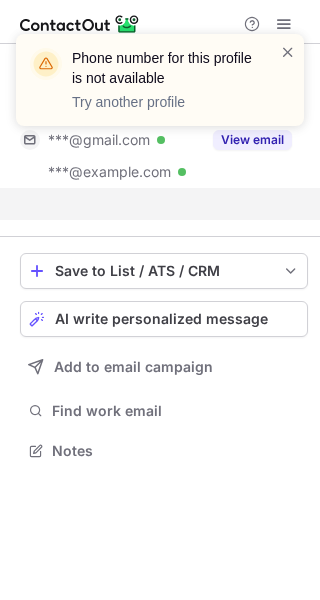 scroll, scrollTop: 404, scrollLeft: 320, axis: both 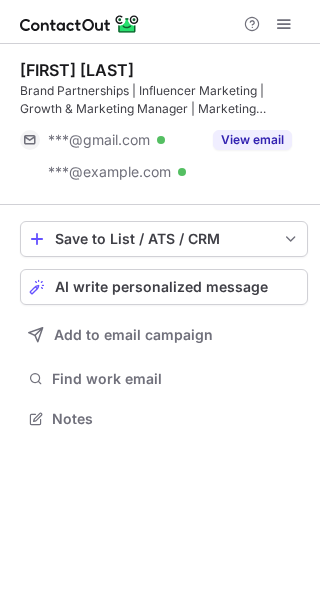 click on "Phone number for this profile is not available Try another profile" at bounding box center (160, 88) 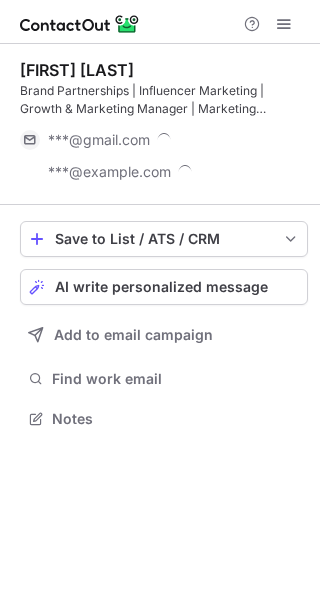 scroll, scrollTop: 10, scrollLeft: 10, axis: both 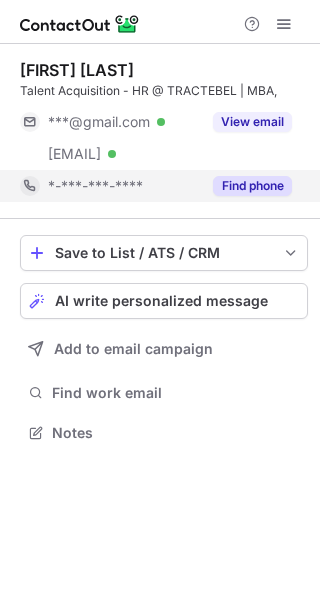 click on "Find phone" at bounding box center (252, 186) 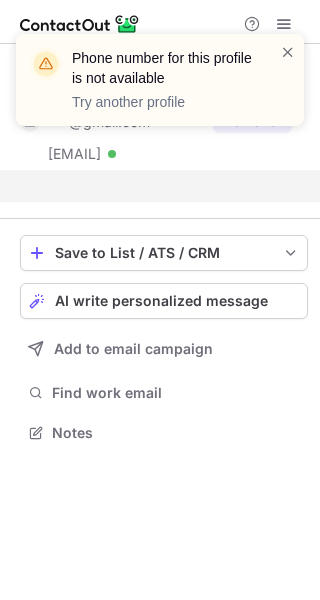 scroll, scrollTop: 386, scrollLeft: 320, axis: both 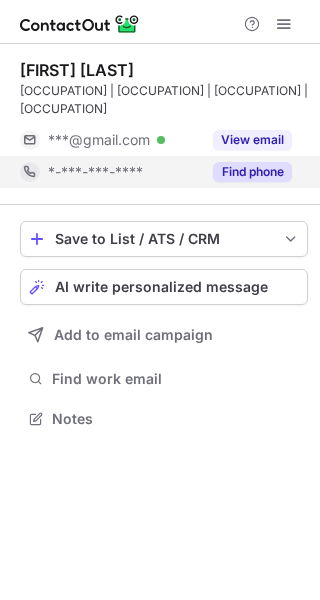 click on "Find phone" at bounding box center [252, 172] 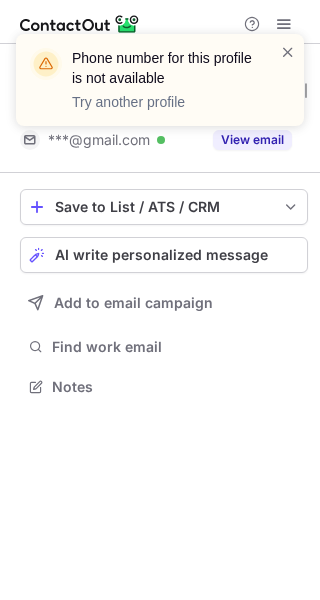 scroll, scrollTop: 372, scrollLeft: 320, axis: both 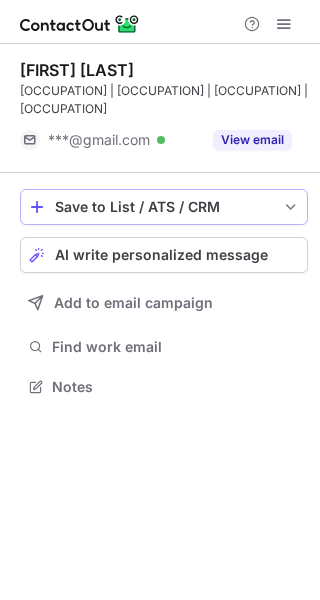 click on "Save to List / ATS / CRM" at bounding box center [164, 207] 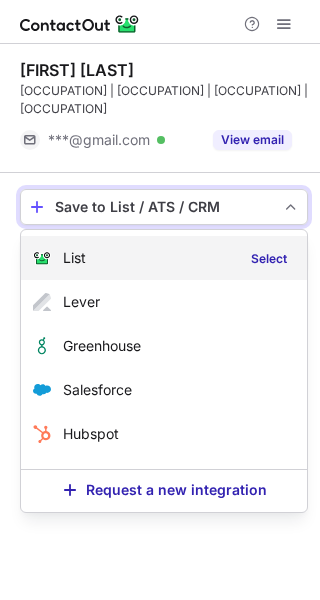click on "List Select" at bounding box center (164, 258) 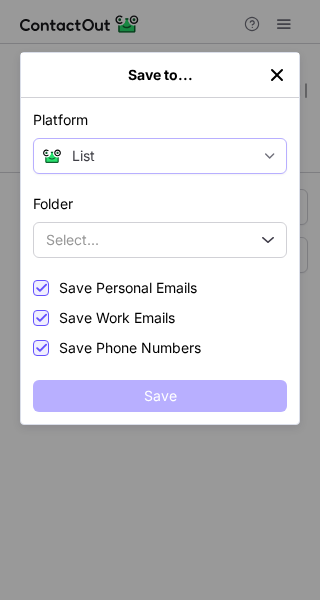 click on "List" at bounding box center (162, 156) 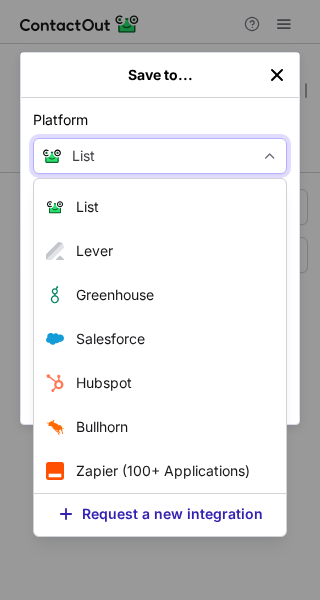 click on "List" at bounding box center [160, 156] 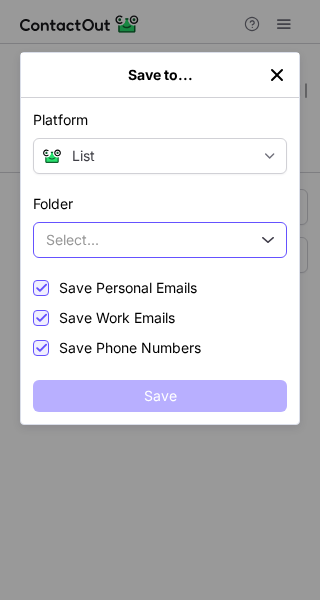 click on "Select..." at bounding box center (160, 240) 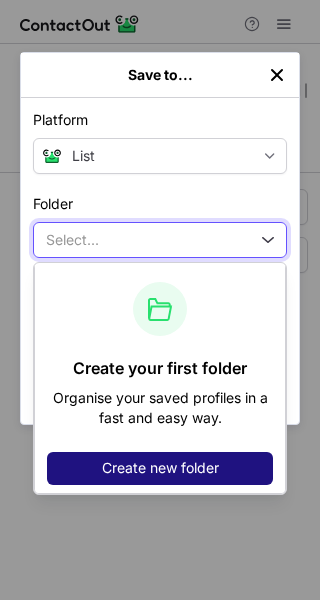 click on "Create new folder" at bounding box center [160, 468] 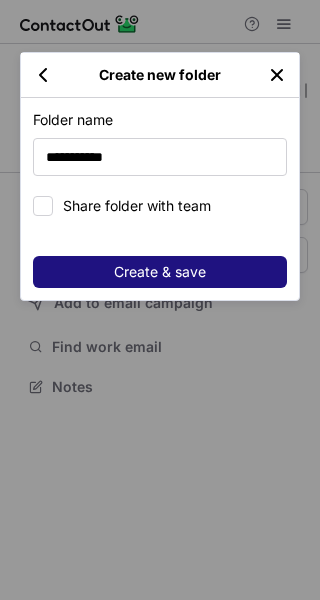 type on "**********" 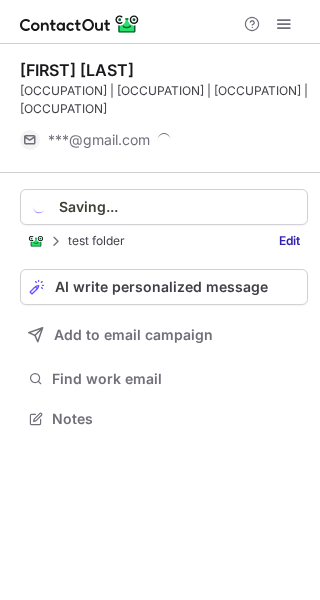 scroll, scrollTop: 10, scrollLeft: 10, axis: both 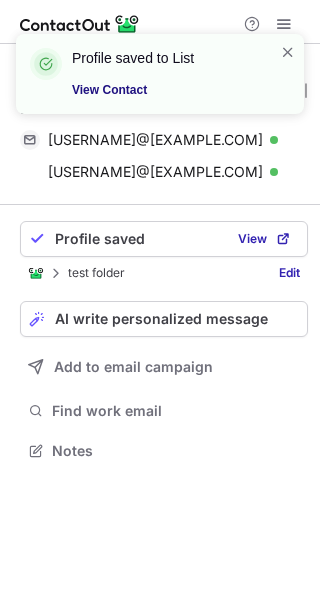 click on "View Contact" at bounding box center [164, 90] 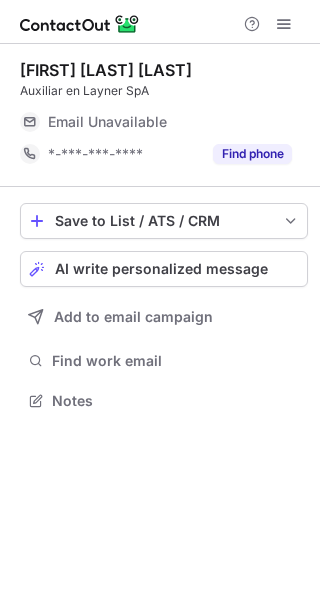 scroll, scrollTop: 0, scrollLeft: 0, axis: both 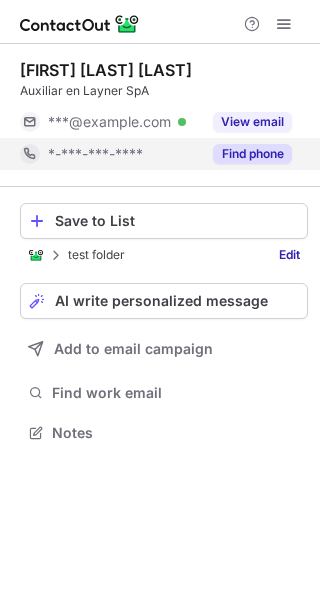 click on "Find phone" at bounding box center [252, 154] 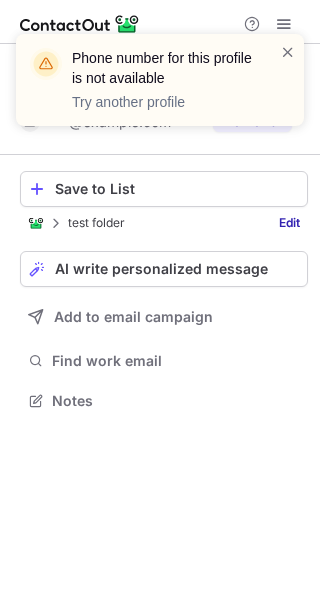 scroll, scrollTop: 386, scrollLeft: 320, axis: both 